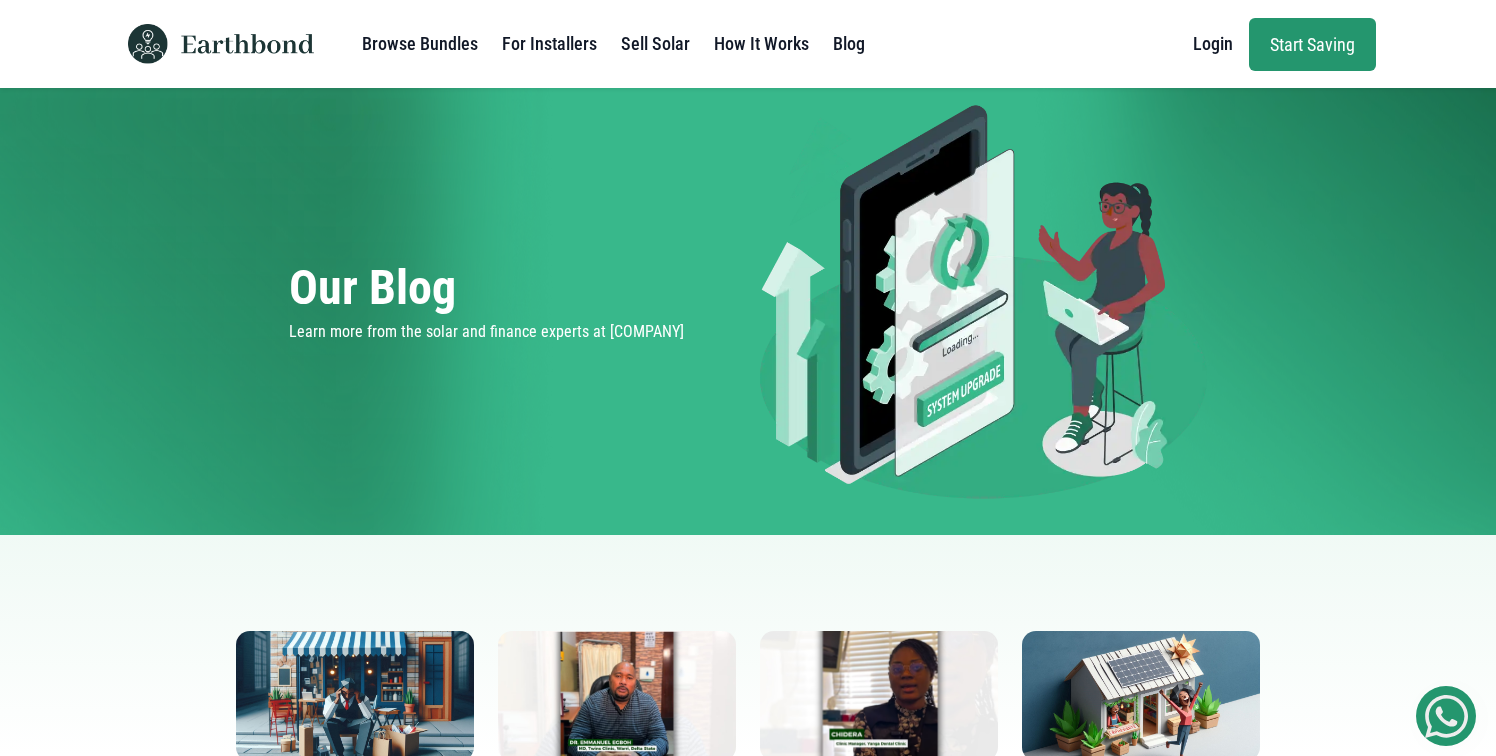 scroll, scrollTop: 0, scrollLeft: 0, axis: both 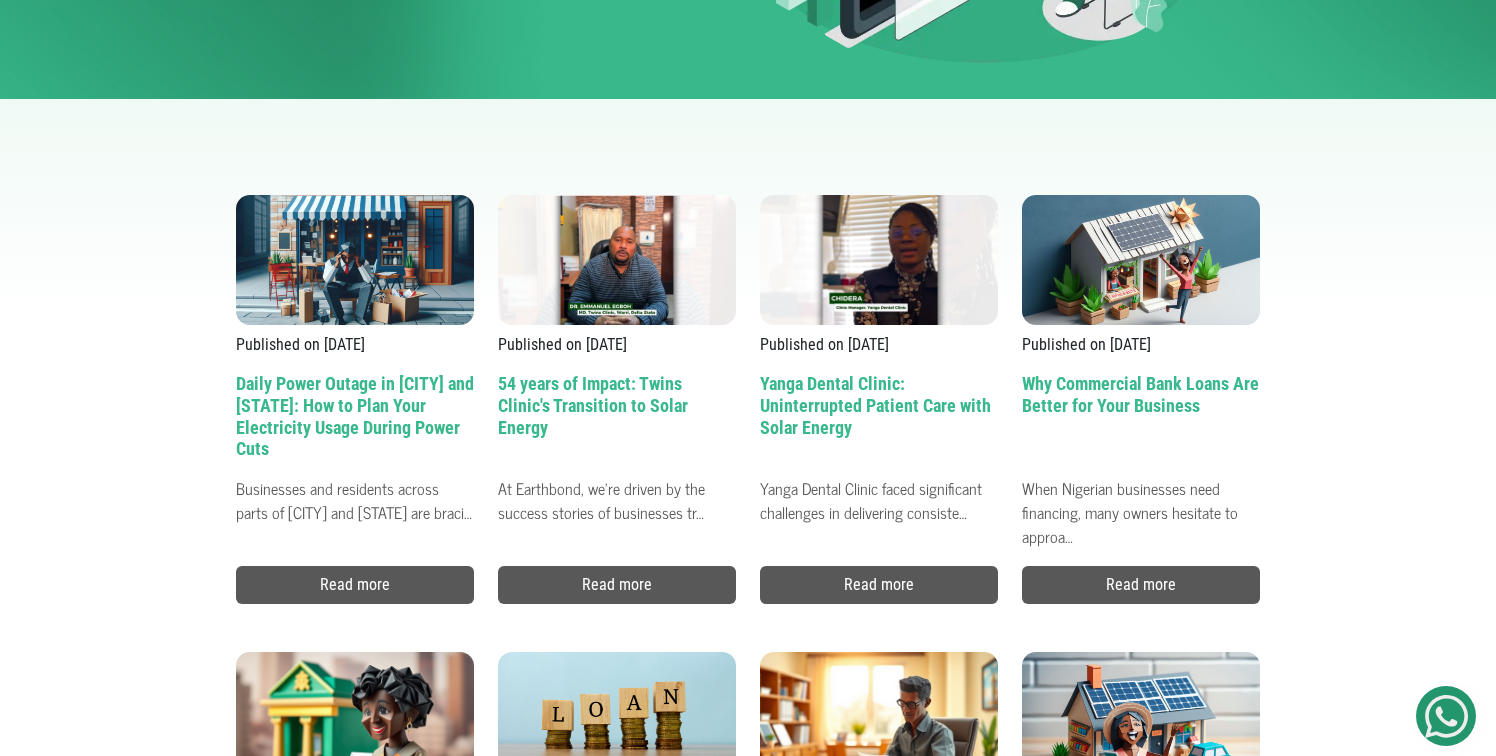 click on "Daily Power Outage in Lagos and Ogun: How to Plan Your Electricity Usage During Power Cuts" at bounding box center [355, 420] 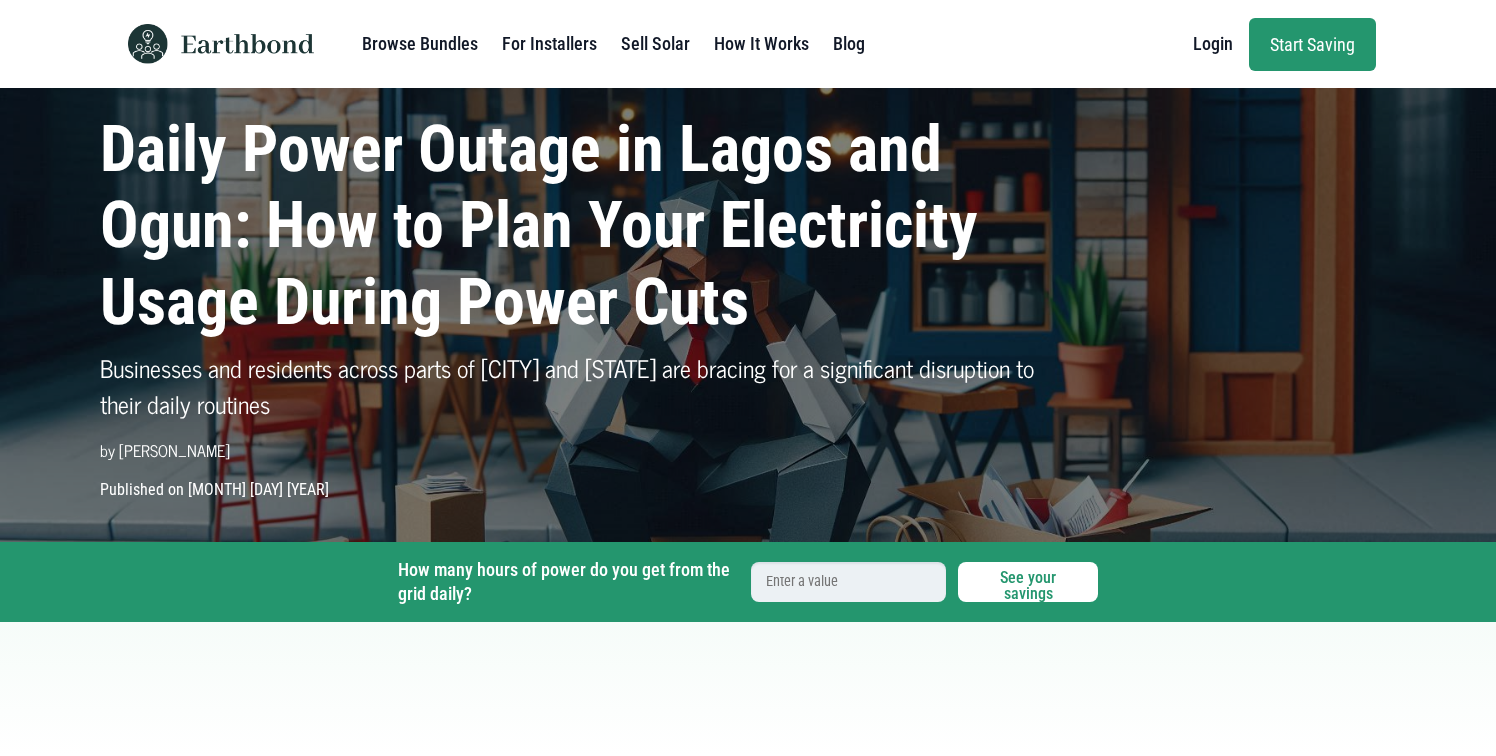 scroll, scrollTop: 0, scrollLeft: 0, axis: both 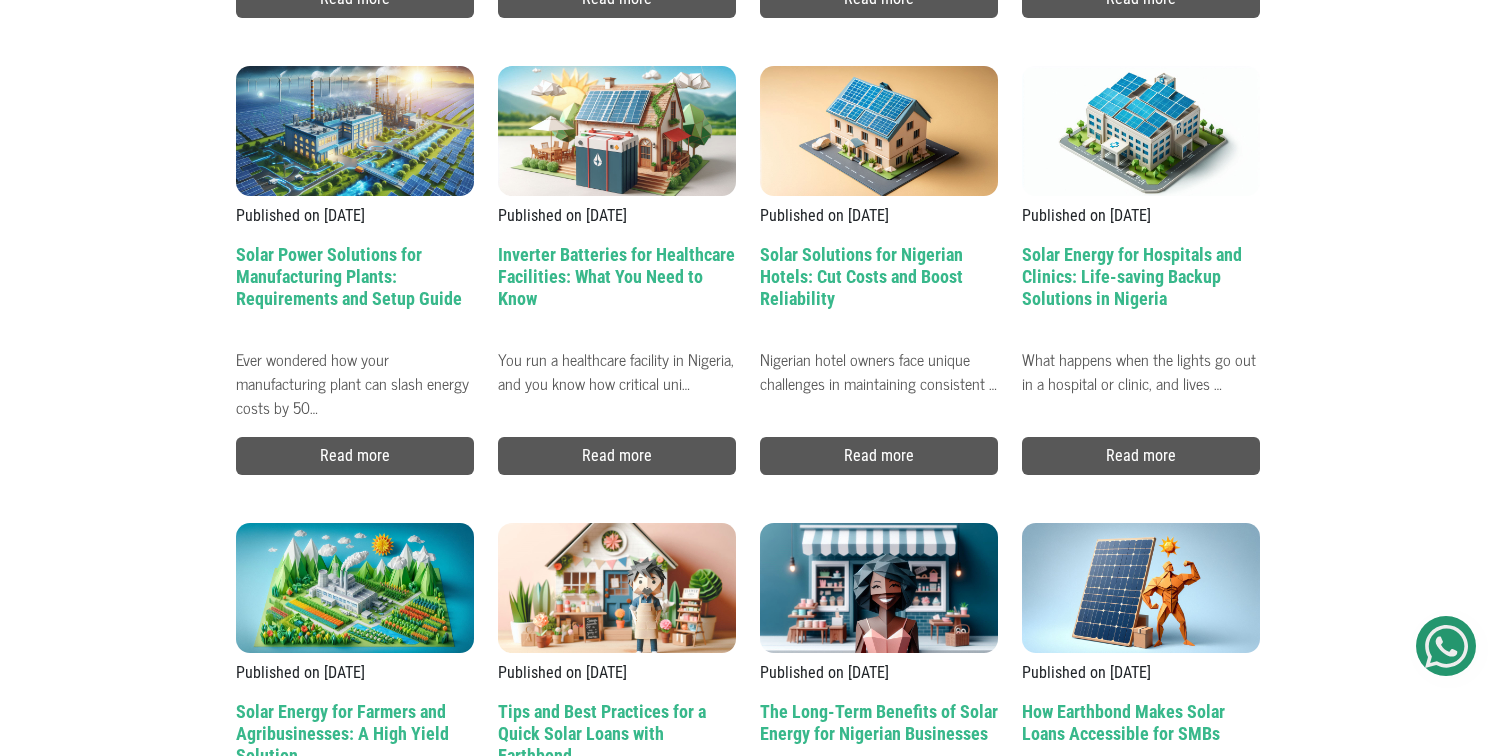 click on "Solar Power Solutions for Manufacturing Plants: Requirements and Setup Guide" at bounding box center (355, 291) 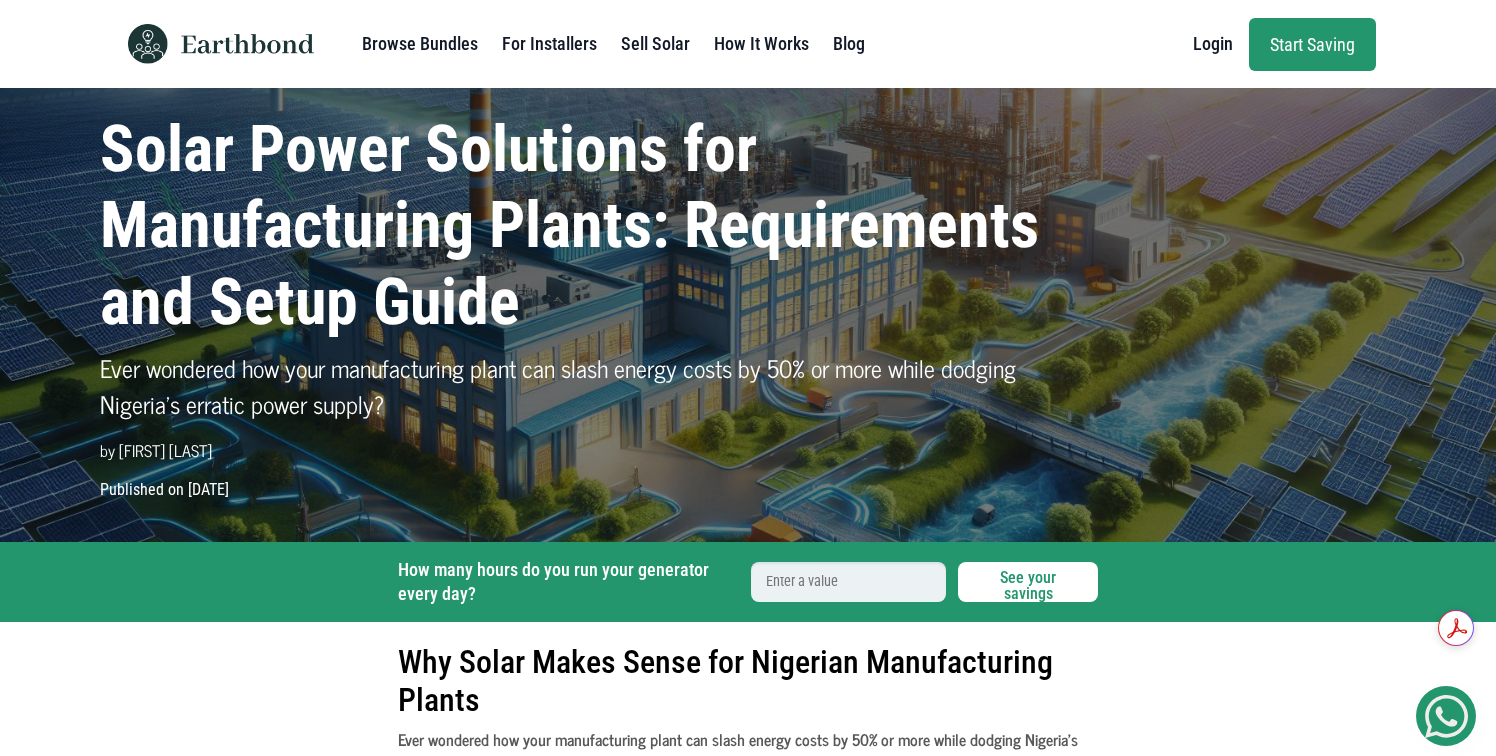 scroll, scrollTop: 0, scrollLeft: 0, axis: both 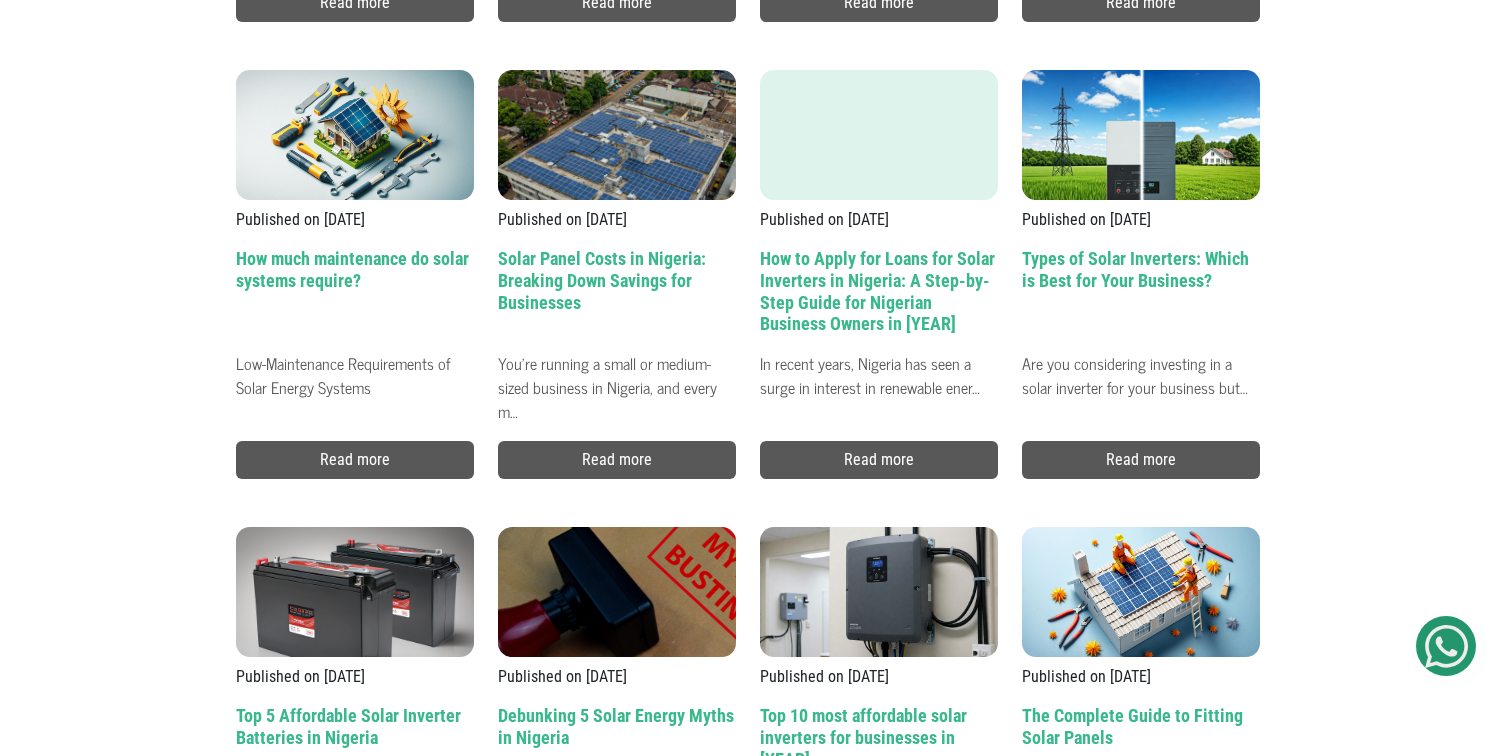 click on "Solar Panel Costs in Nigeria: Breaking Down Savings for Businesses" at bounding box center [617, 295] 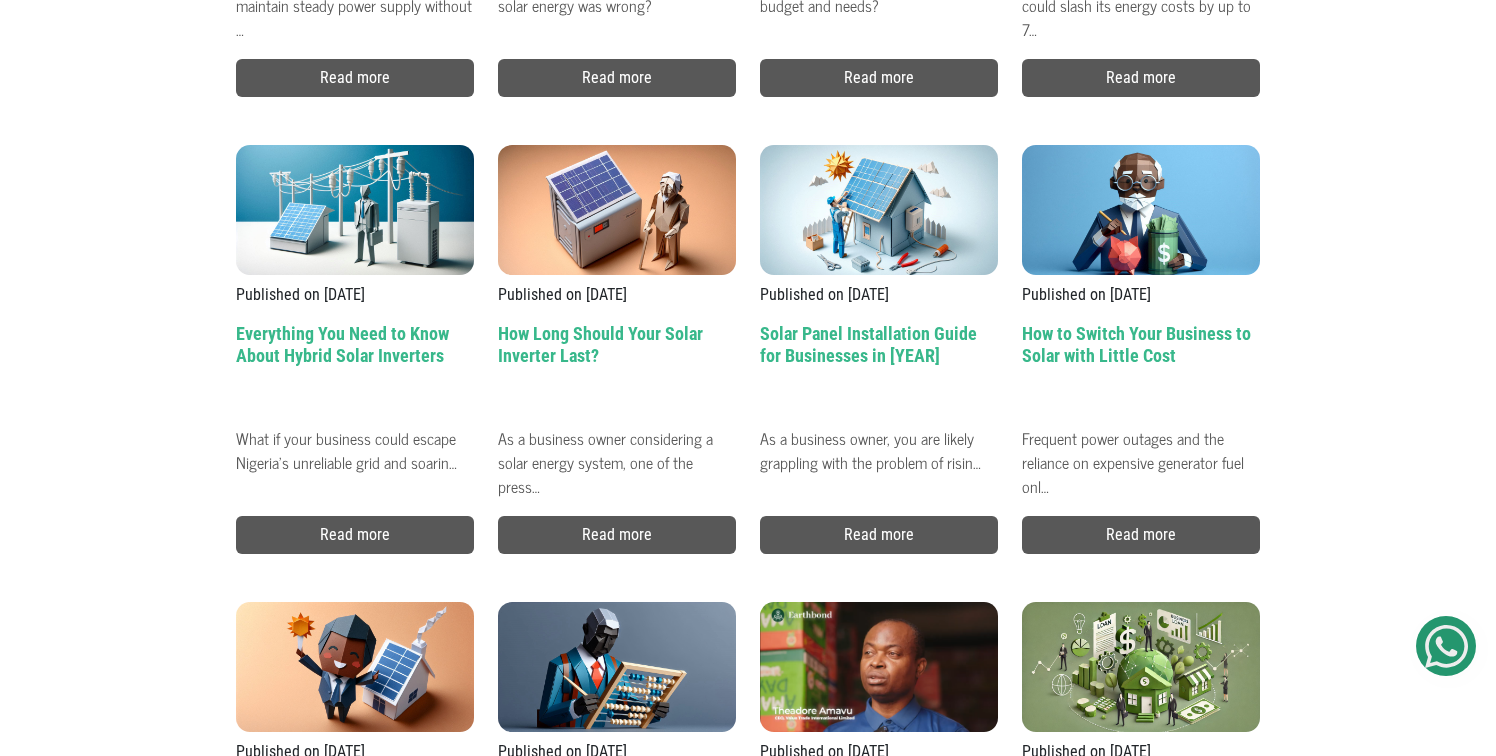 scroll, scrollTop: 3231, scrollLeft: 0, axis: vertical 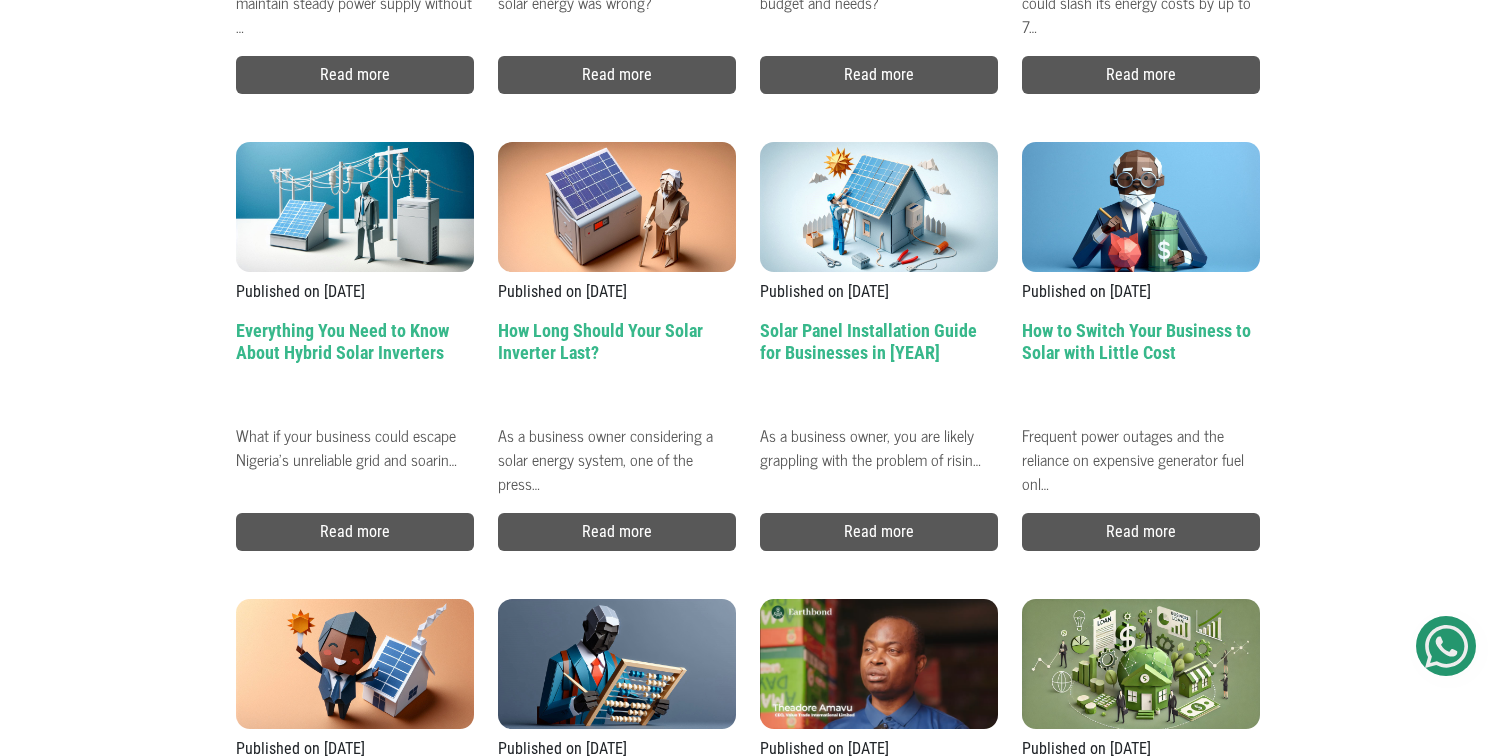 click on "How Long Should Your Solar Inverter Last?" at bounding box center (617, 367) 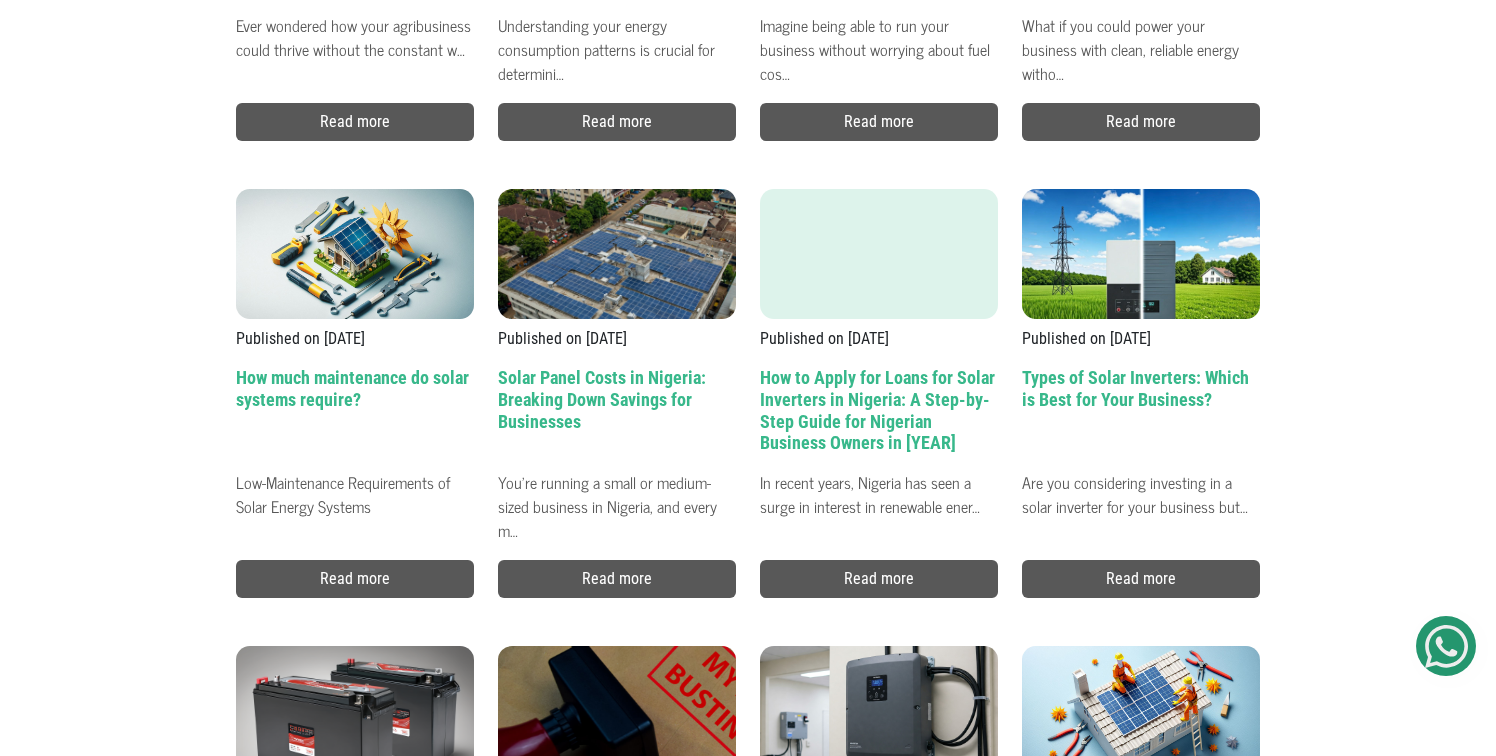 scroll, scrollTop: 2855, scrollLeft: 0, axis: vertical 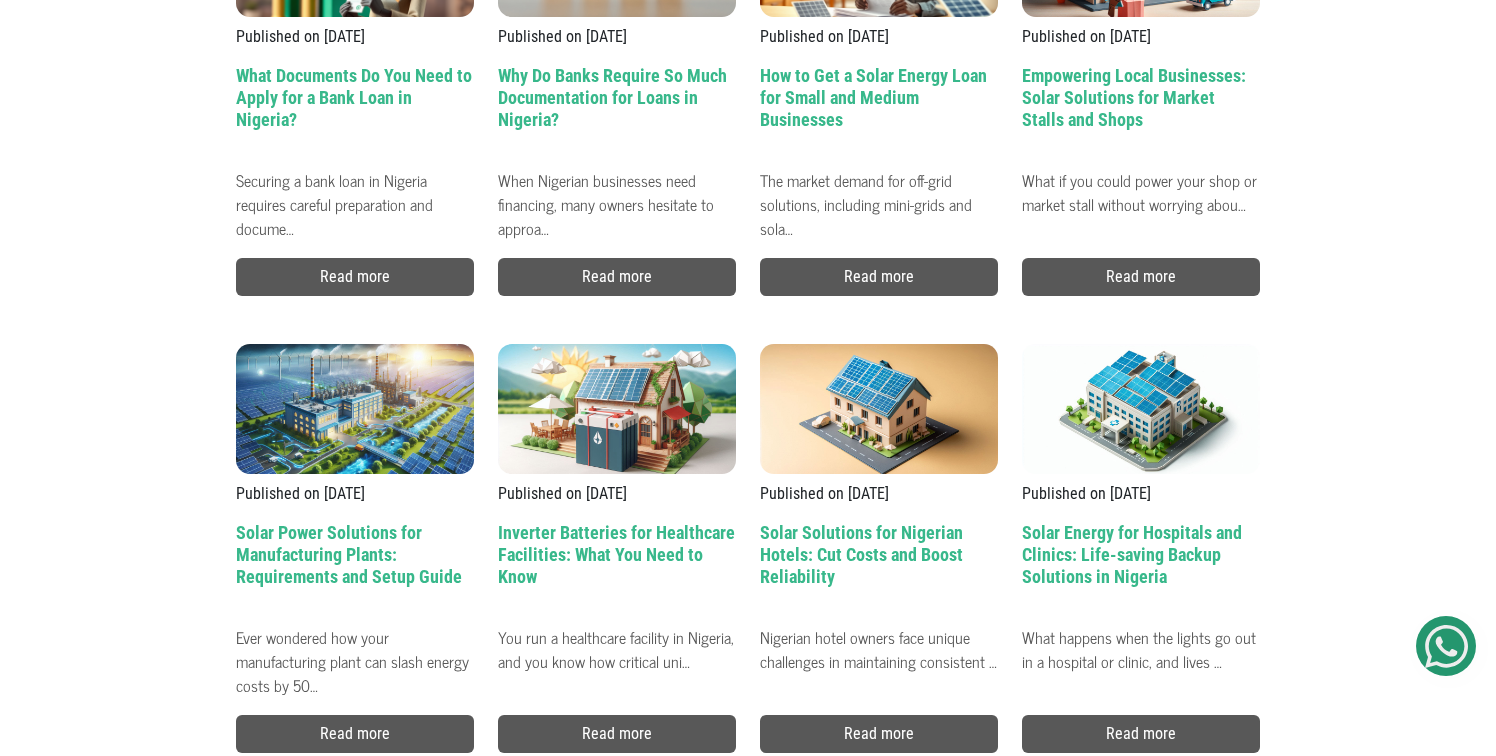 click on "Solar Power Solutions for Manufacturing Plants: Requirements and Setup Guide" at bounding box center (355, 569) 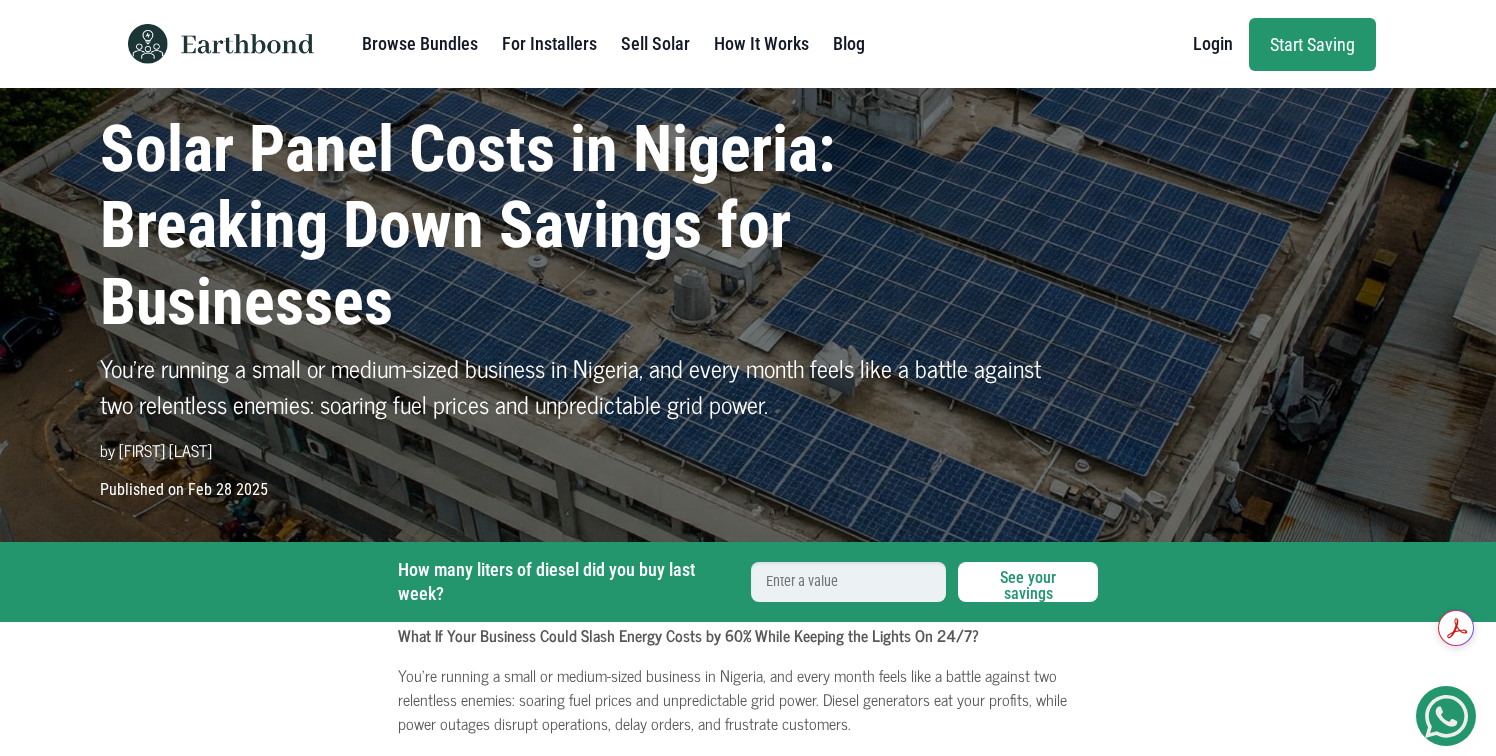 scroll, scrollTop: 0, scrollLeft: 0, axis: both 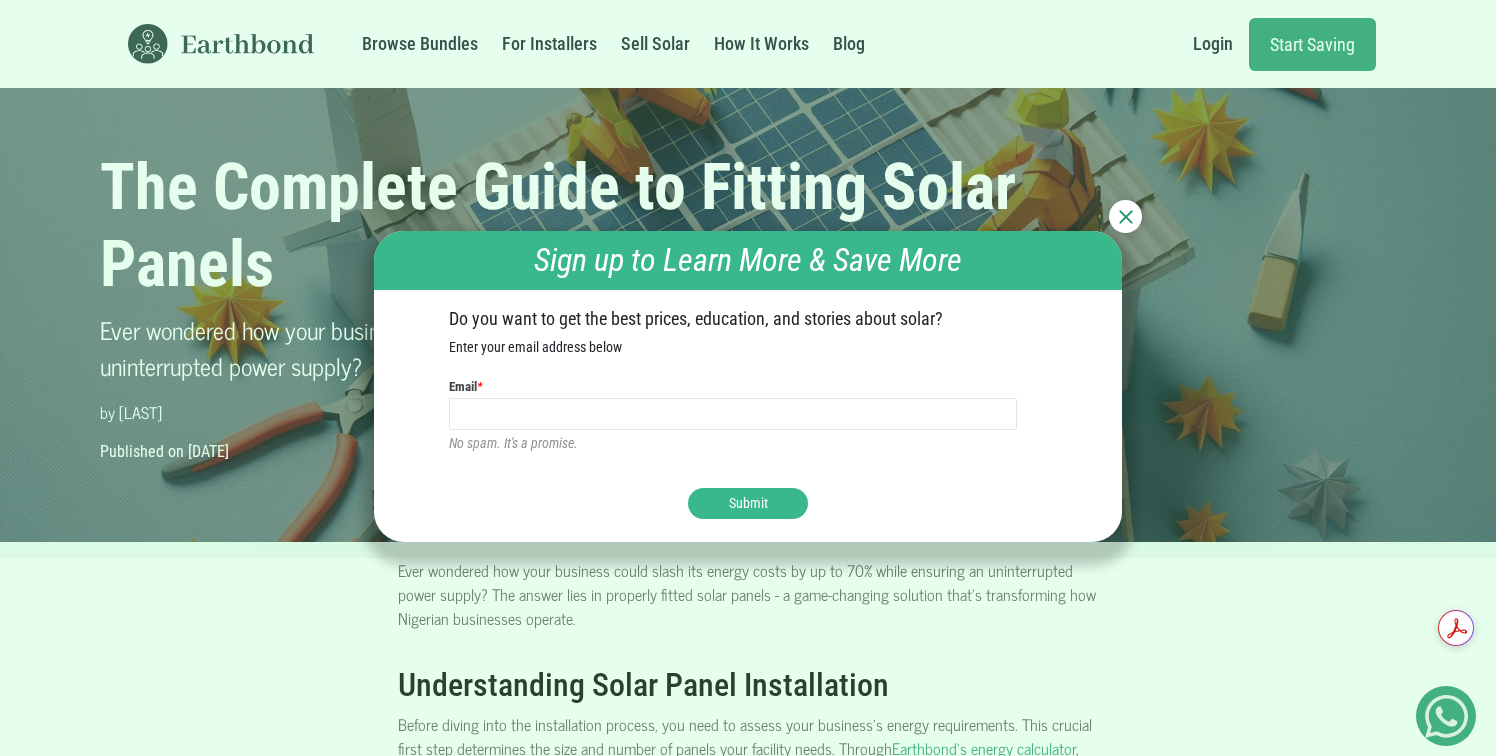 click at bounding box center (1126, 217) 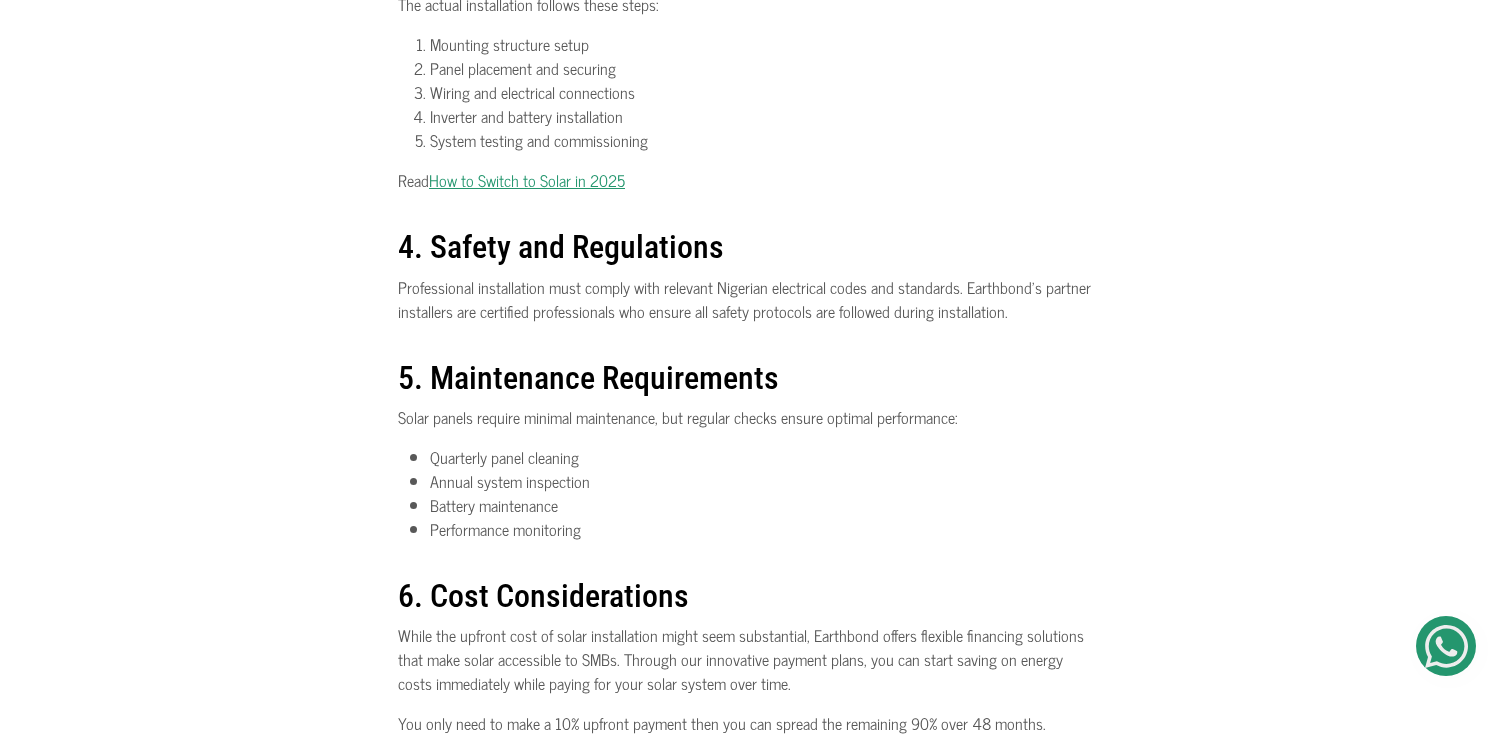 scroll, scrollTop: 1505, scrollLeft: 0, axis: vertical 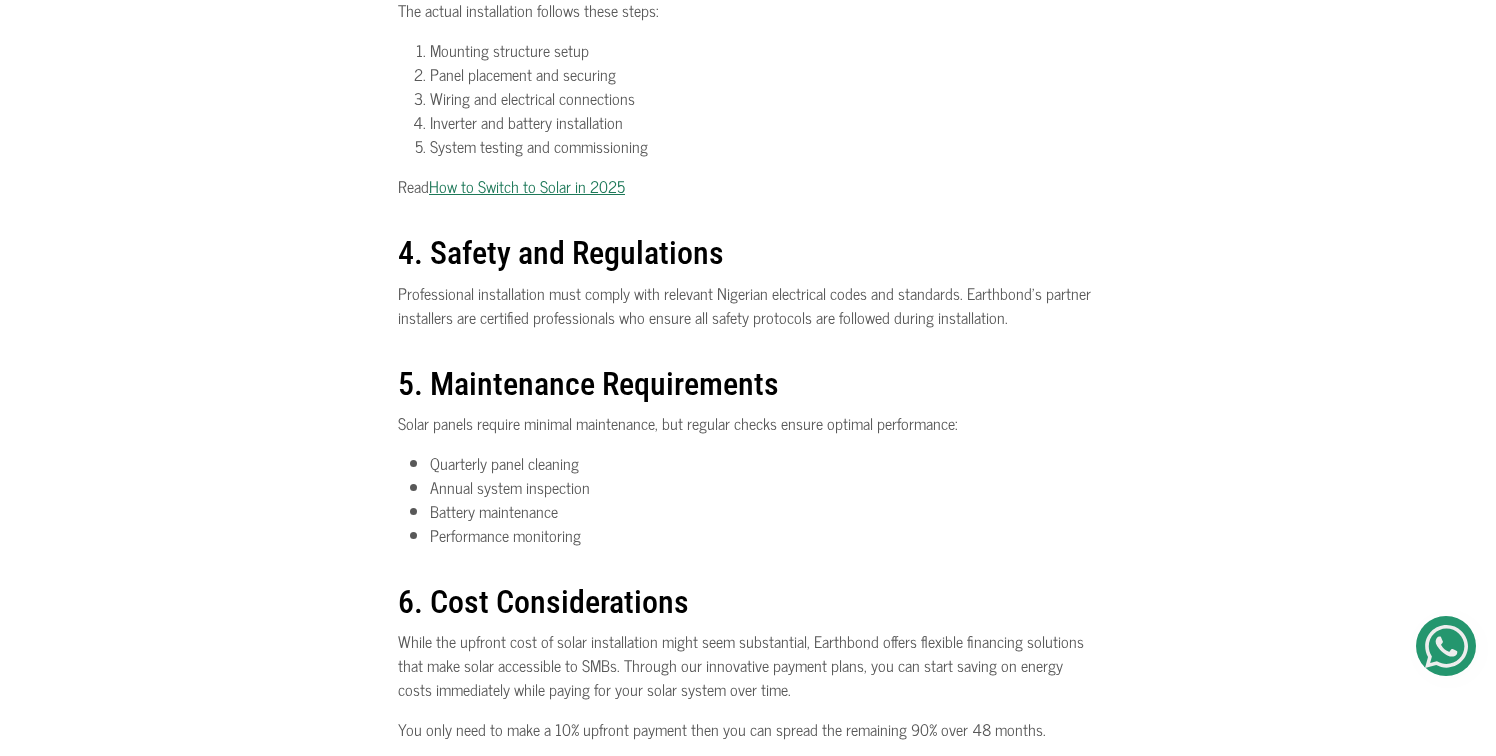 click on "How to Switch to Solar in 2025" at bounding box center (527, 186) 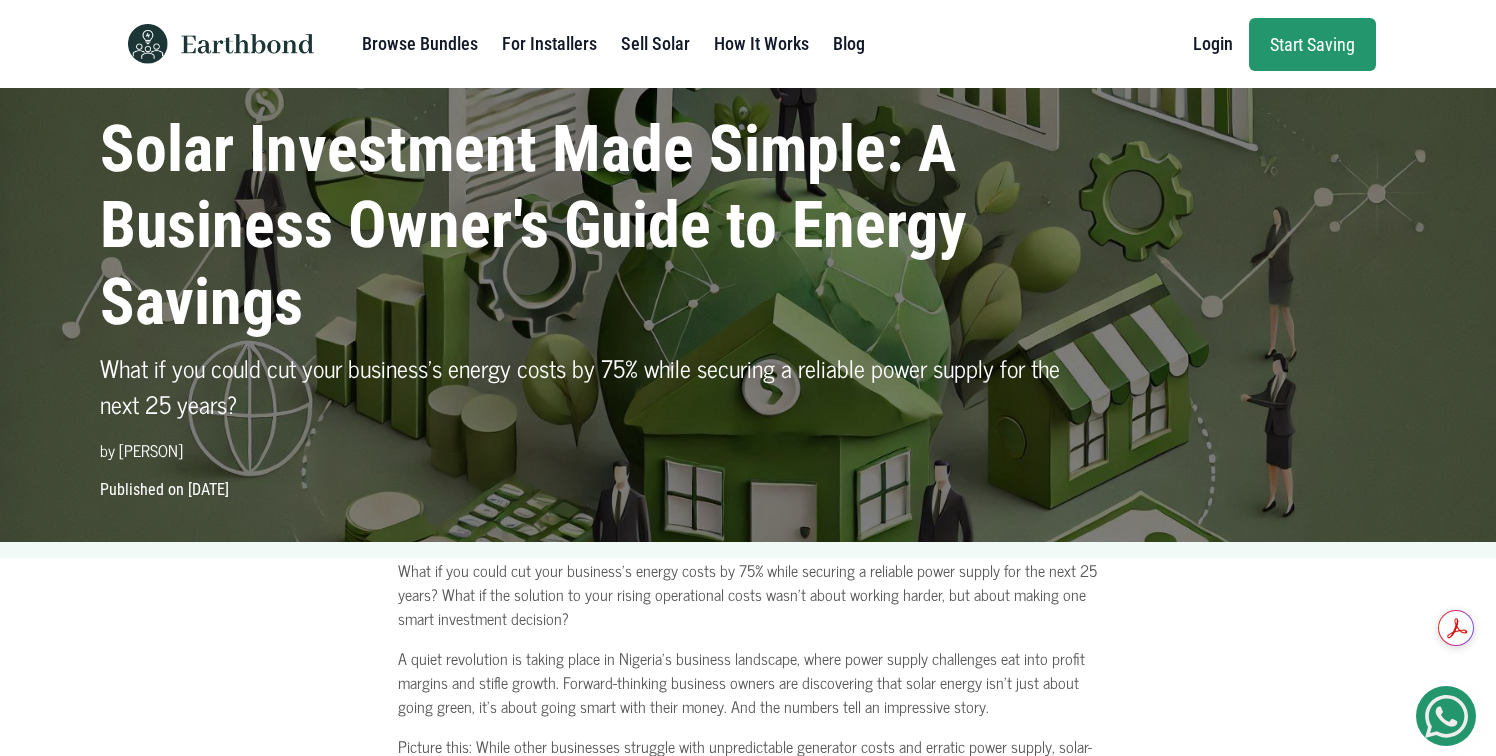 scroll, scrollTop: 0, scrollLeft: 0, axis: both 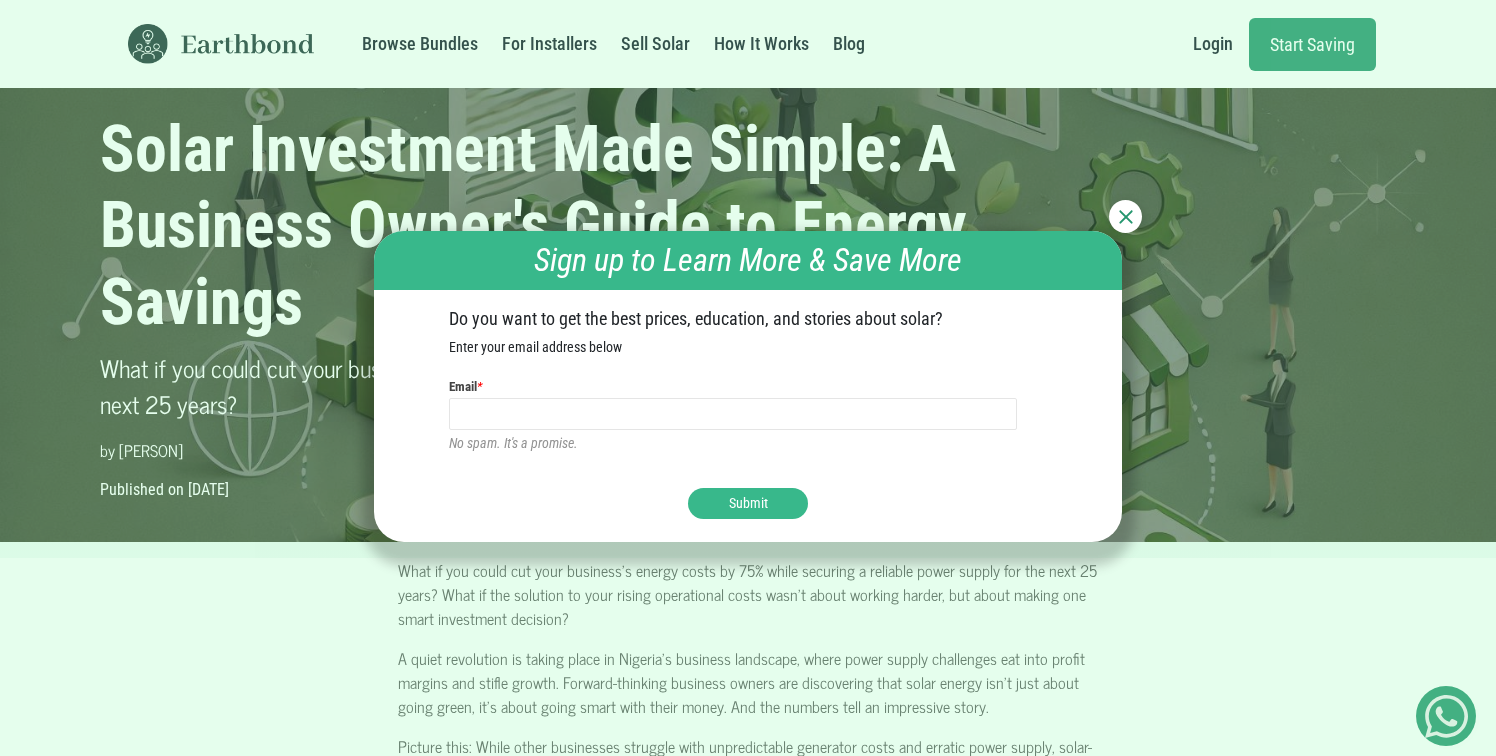 click at bounding box center (1126, 217) 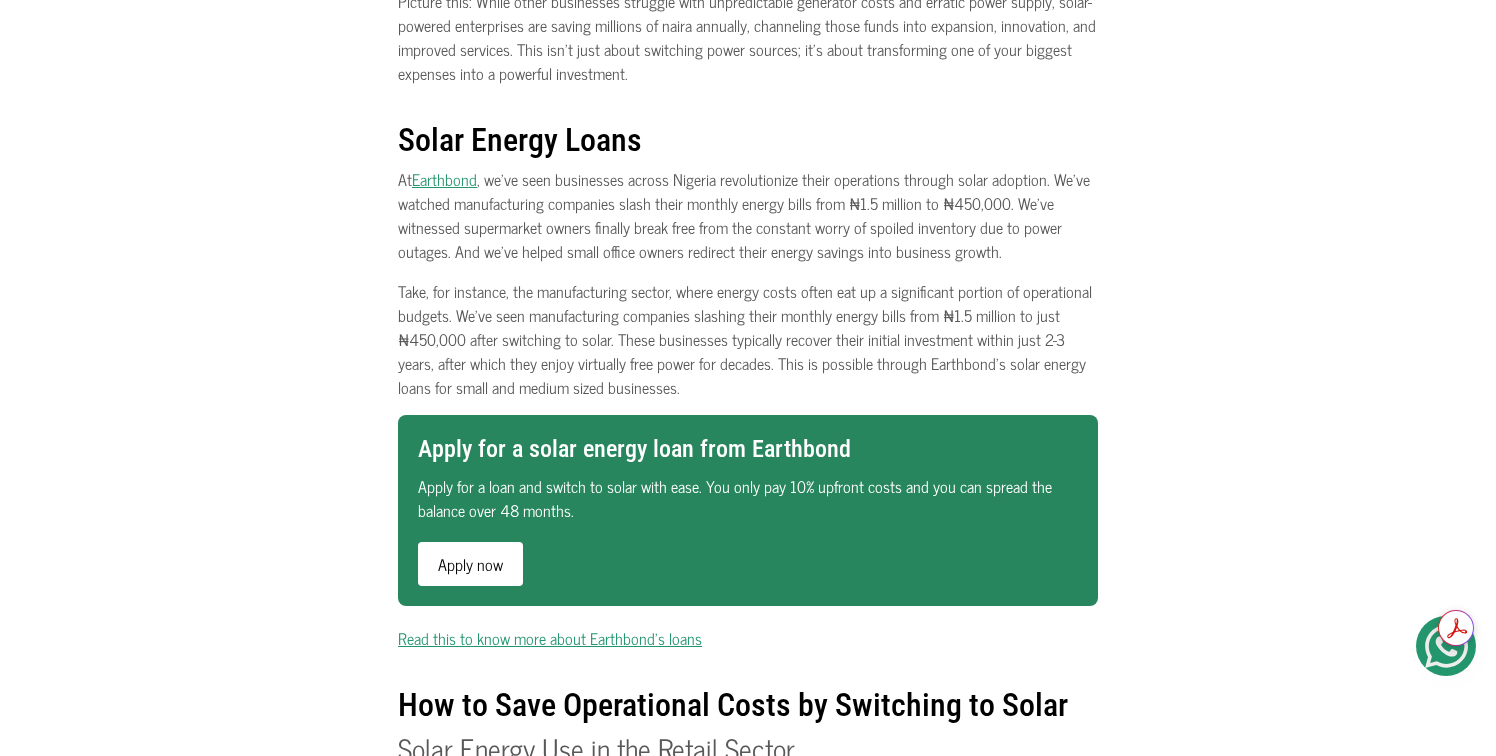 scroll, scrollTop: 0, scrollLeft: 0, axis: both 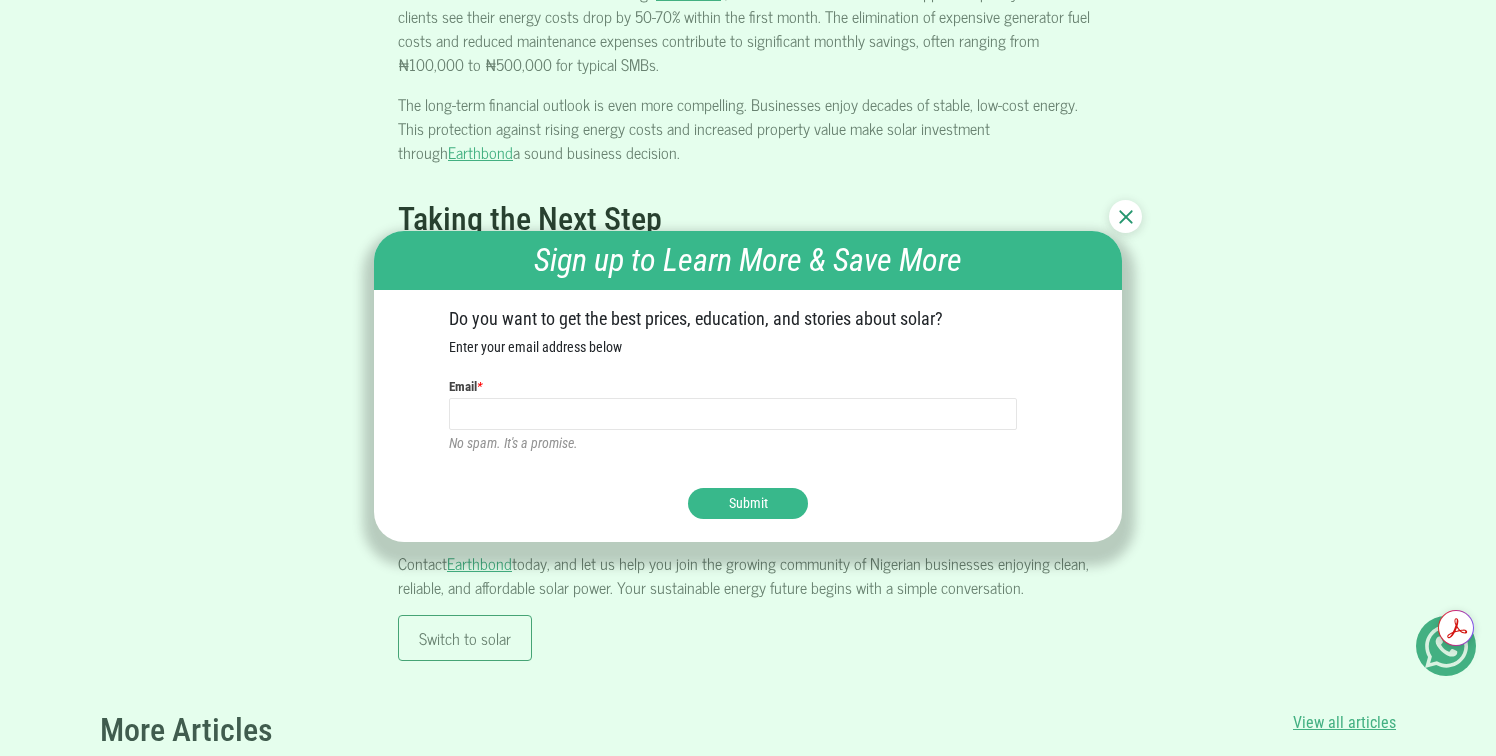 click at bounding box center [1126, 217] 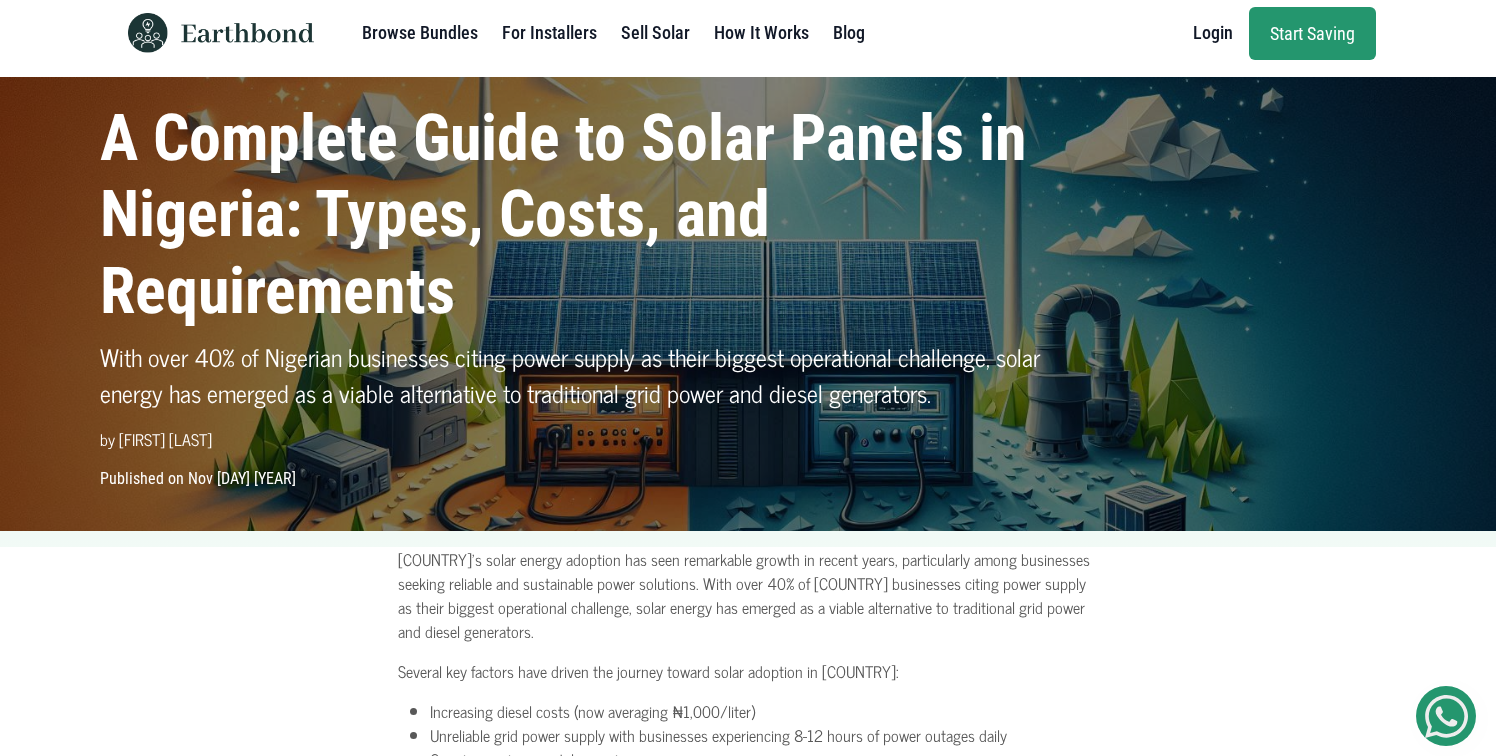 scroll, scrollTop: 0, scrollLeft: 0, axis: both 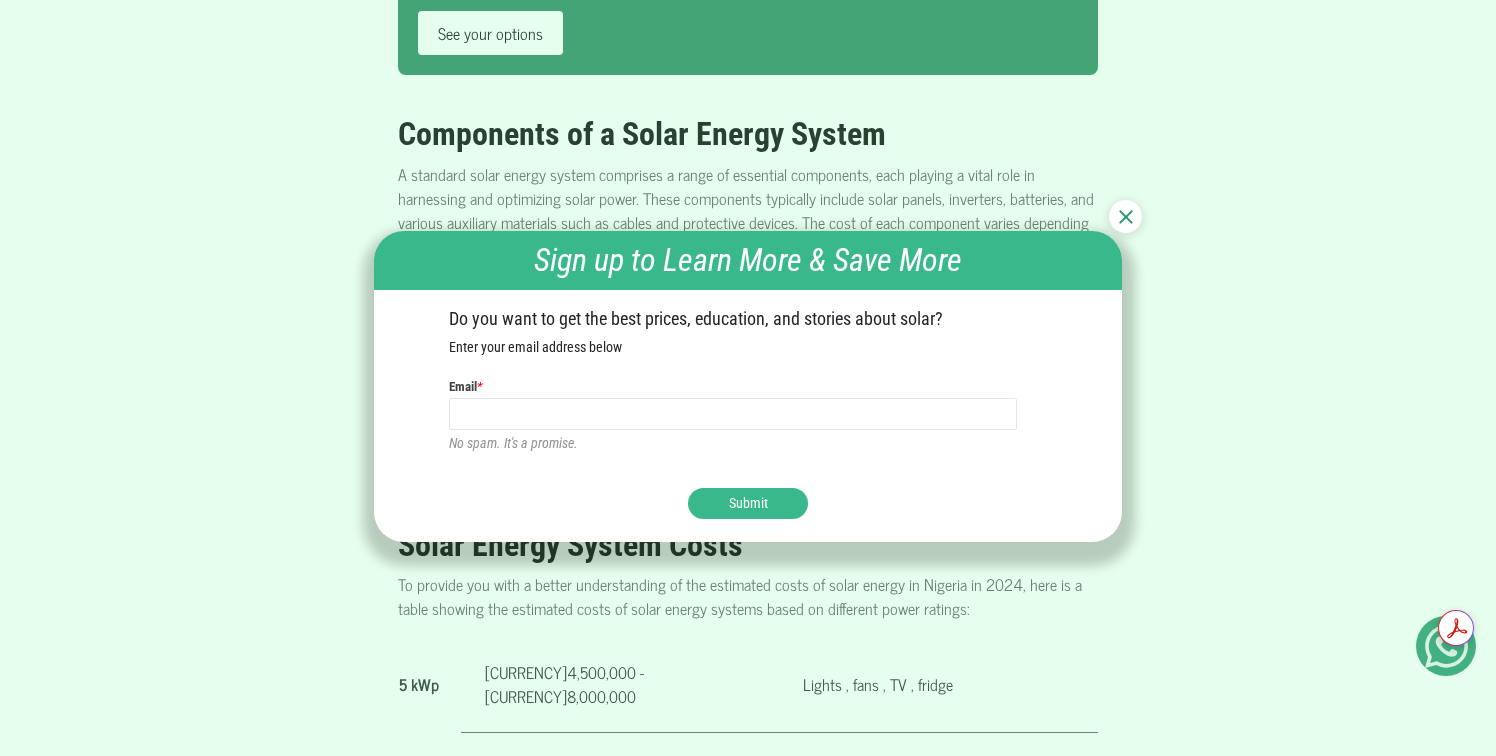 click at bounding box center (1126, 217) 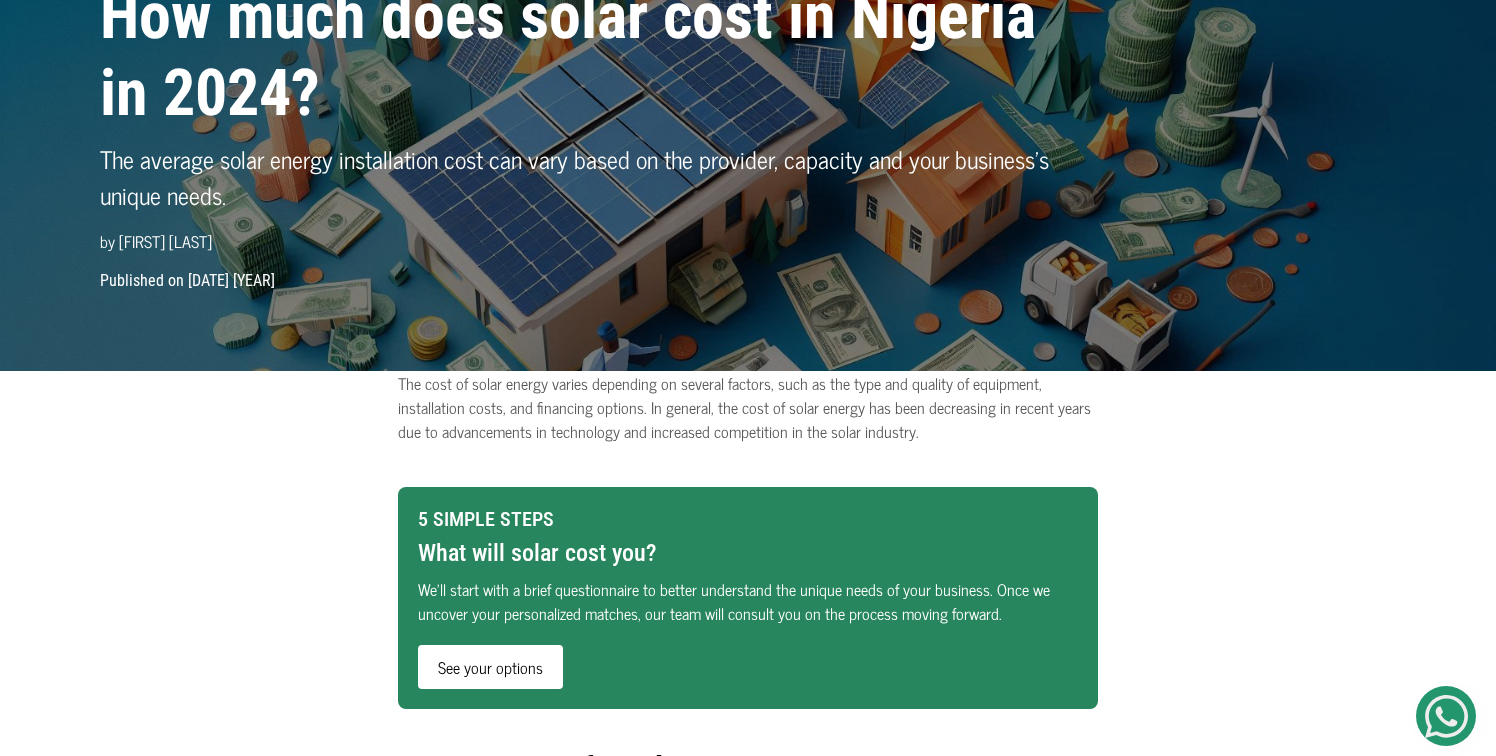 scroll, scrollTop: 144, scrollLeft: 0, axis: vertical 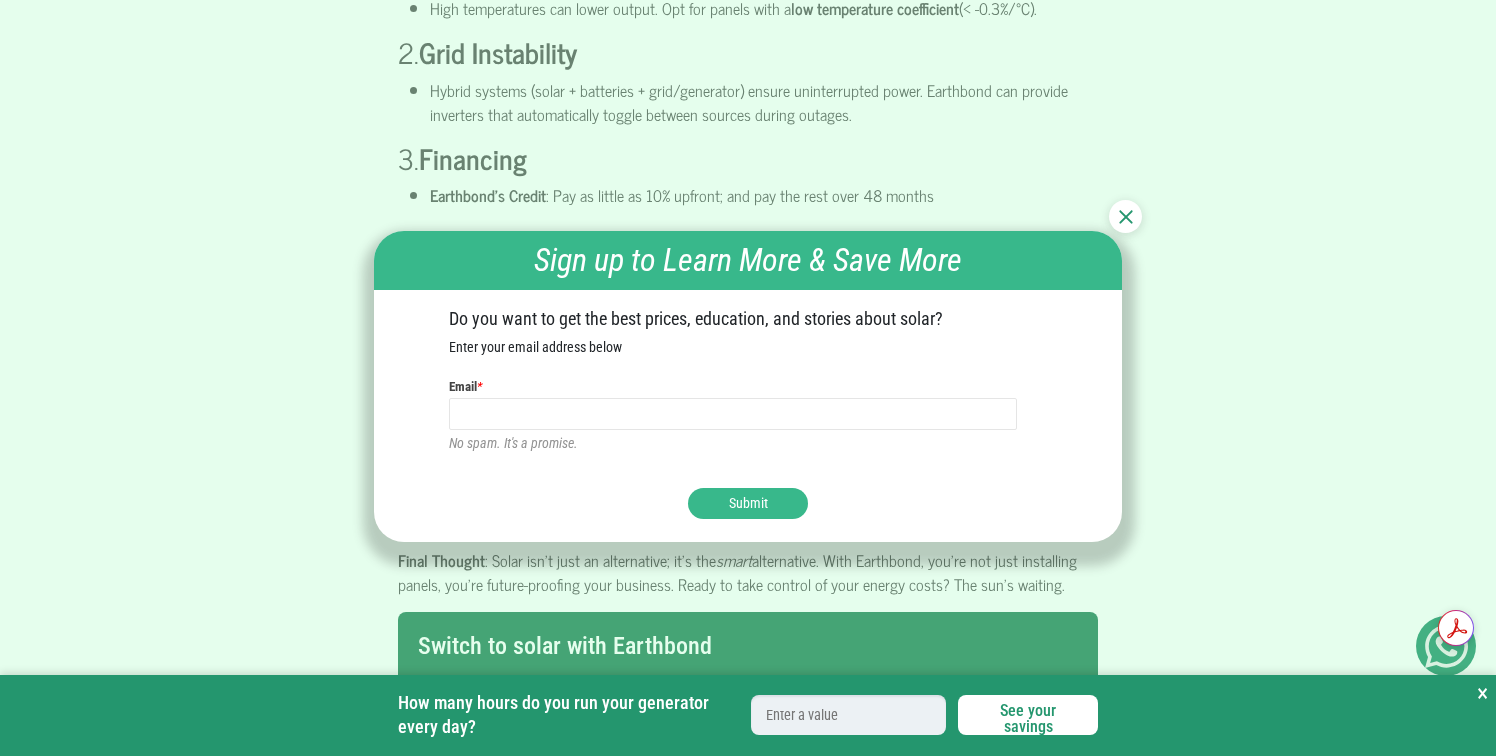 click at bounding box center (1126, 217) 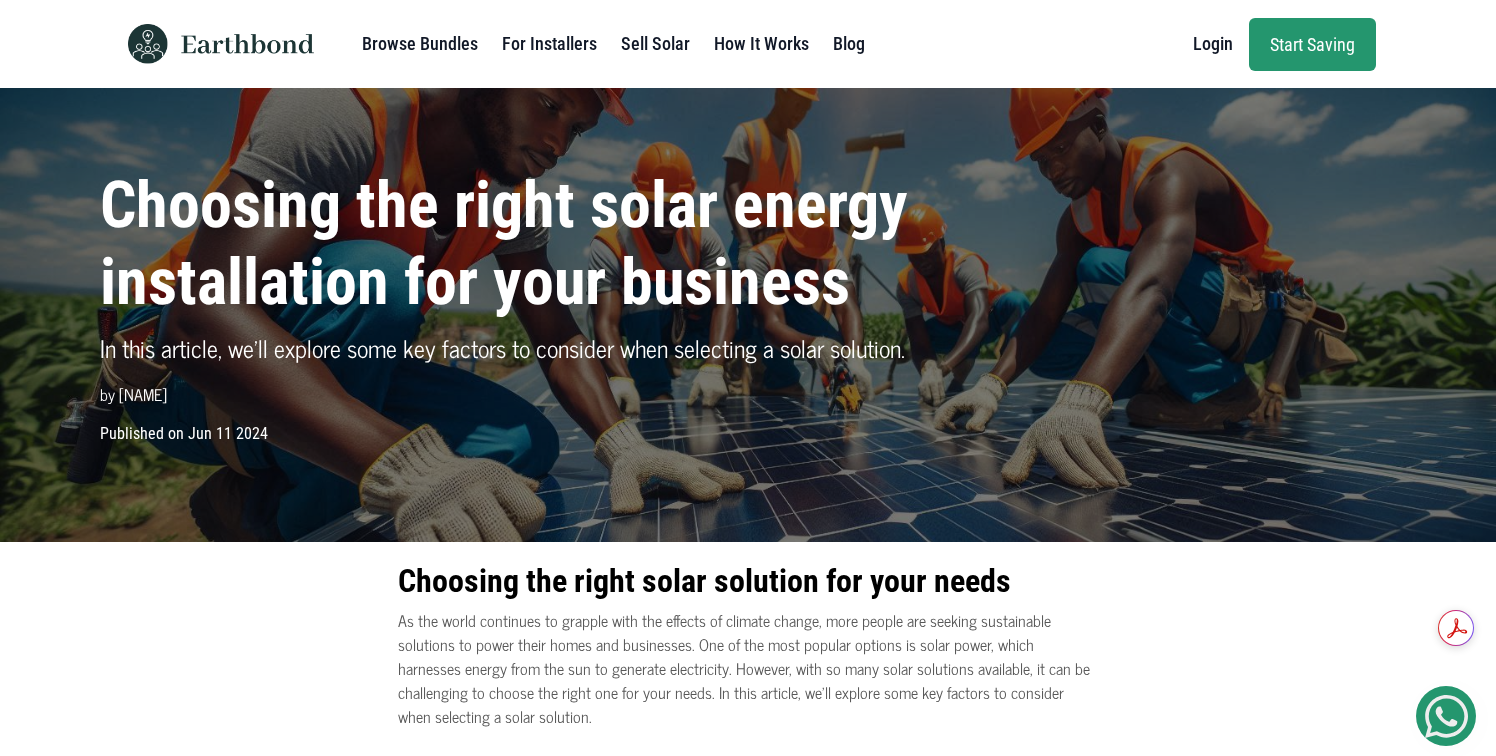 scroll, scrollTop: 0, scrollLeft: 0, axis: both 